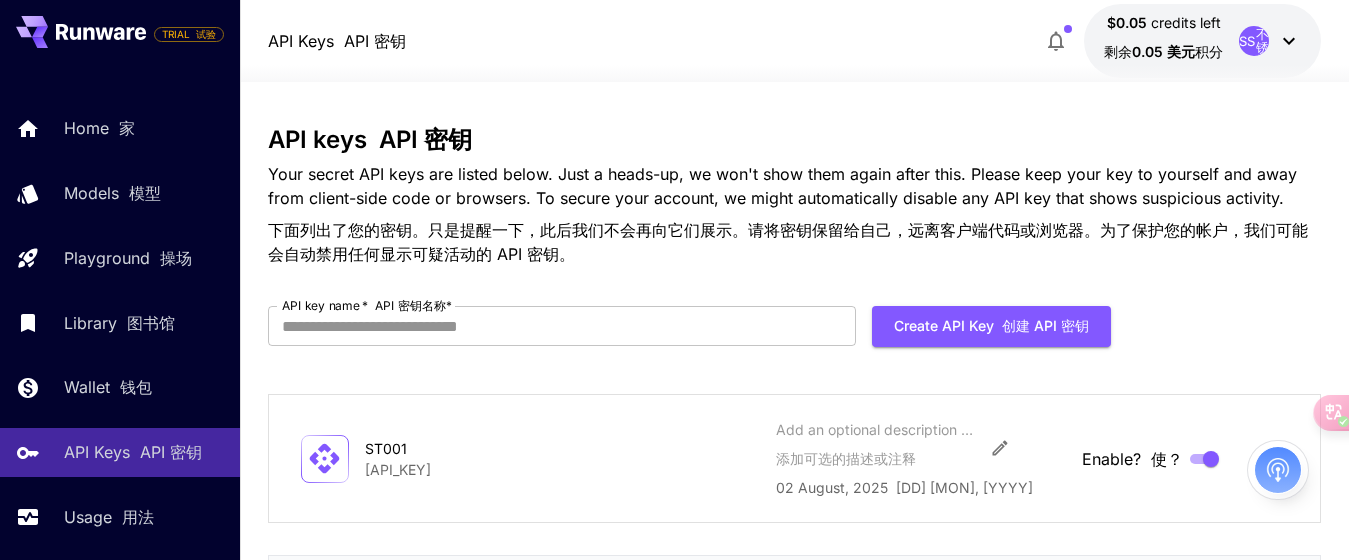 scroll, scrollTop: 241, scrollLeft: 0, axis: vertical 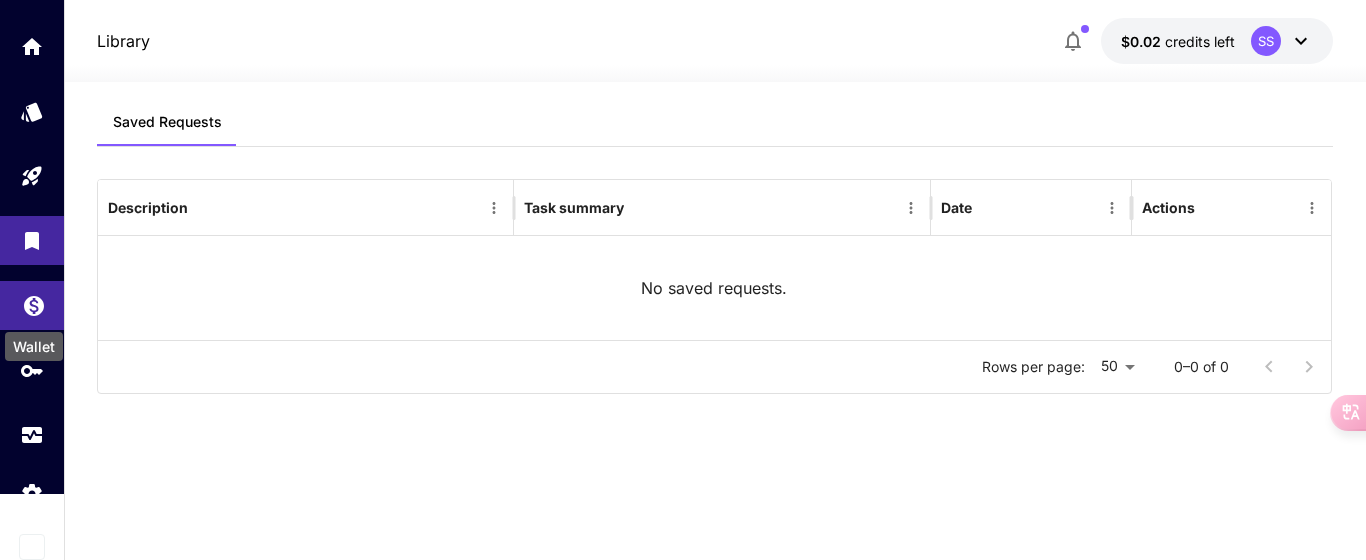 click 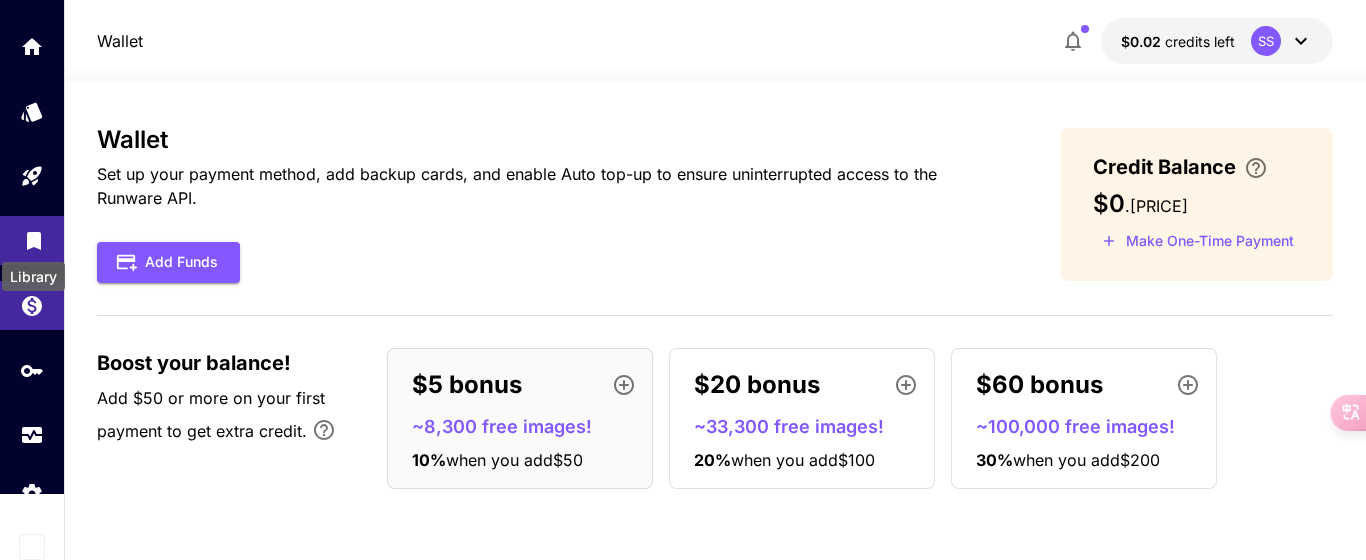 click 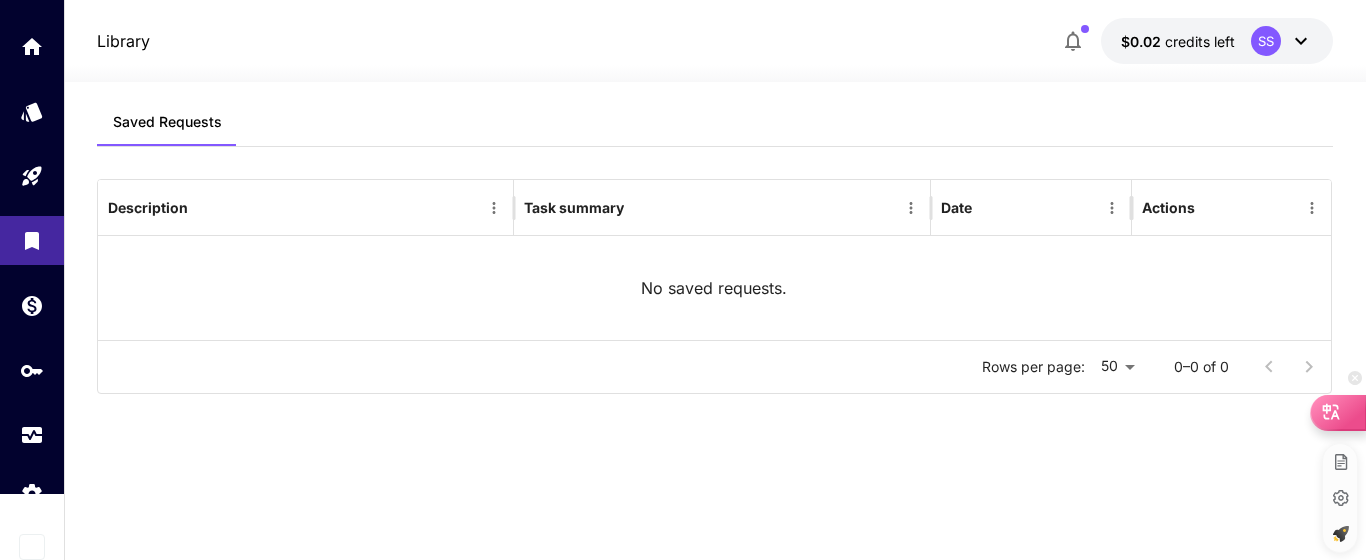 click at bounding box center [1338, 412] 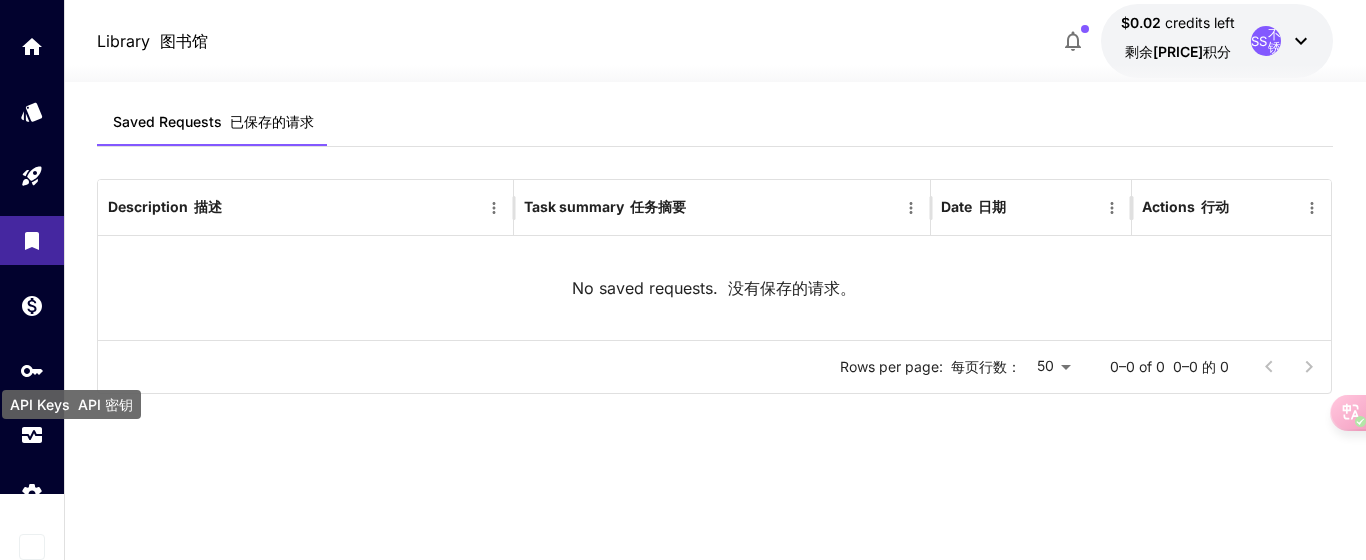 click on "API Keys    API 密钥" at bounding box center [71, 398] 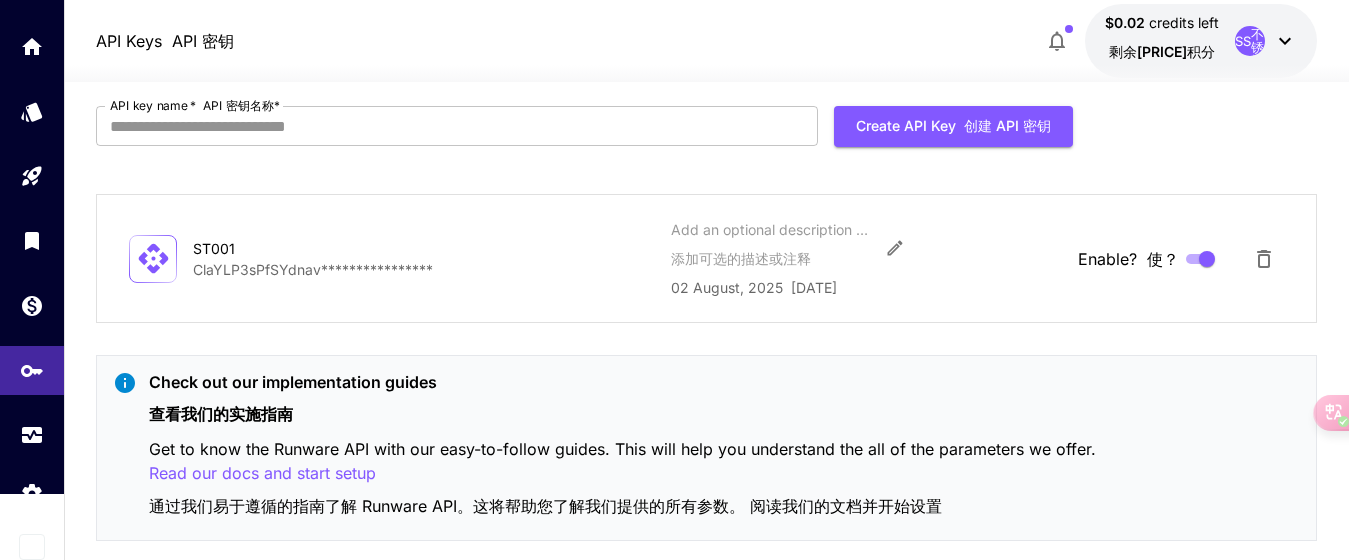 scroll, scrollTop: 241, scrollLeft: 0, axis: vertical 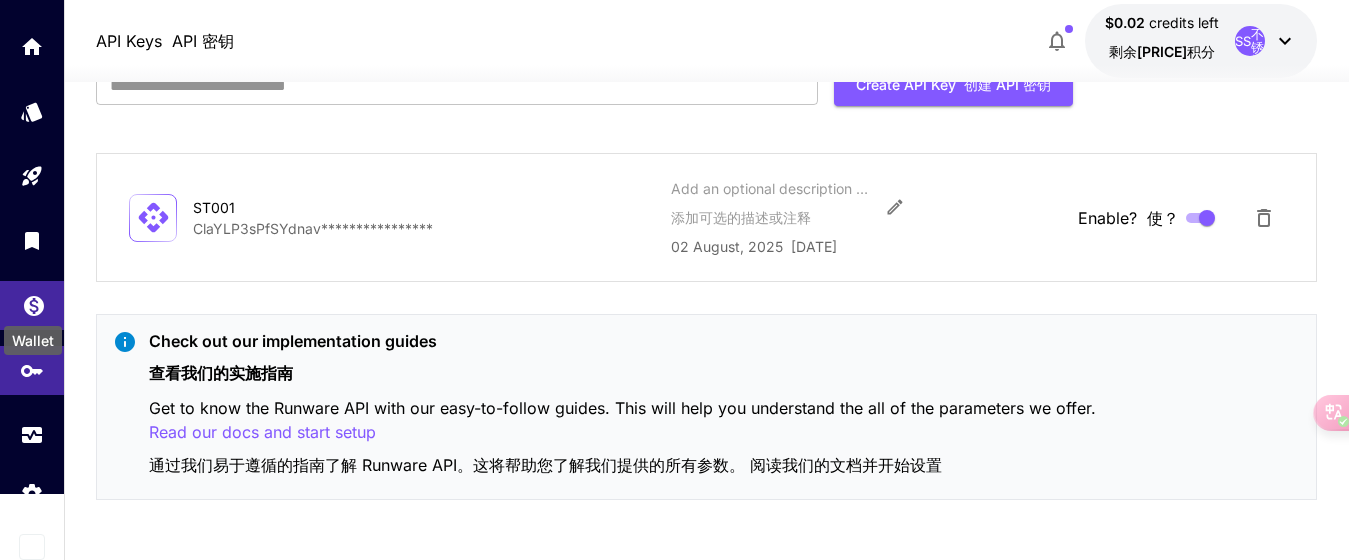 click 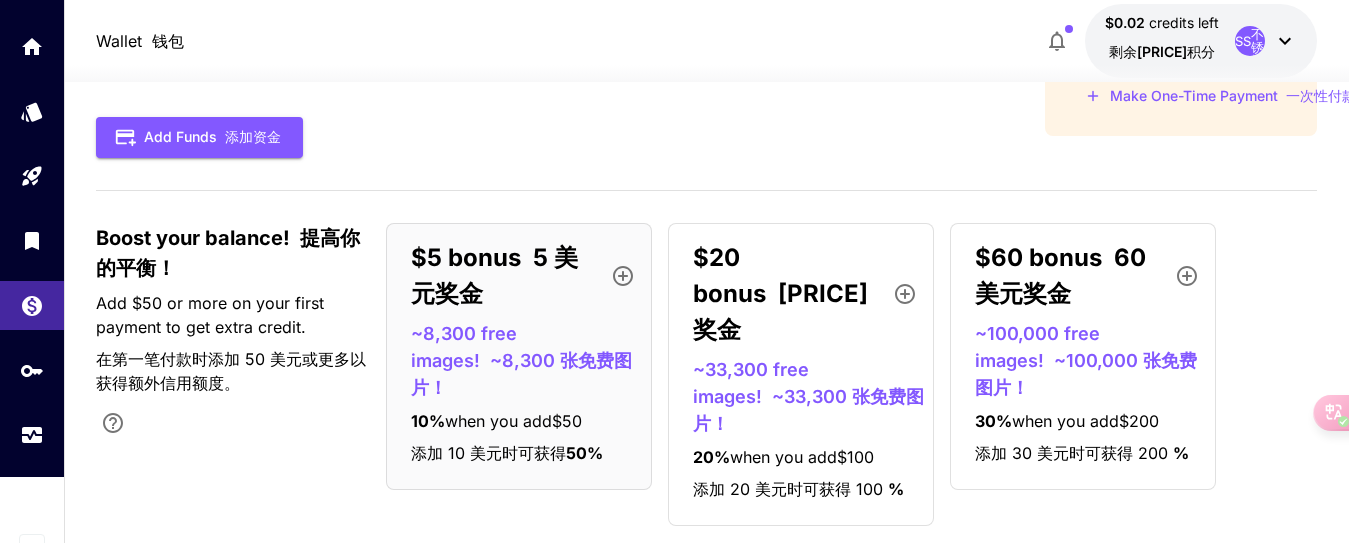 scroll, scrollTop: 172, scrollLeft: 0, axis: vertical 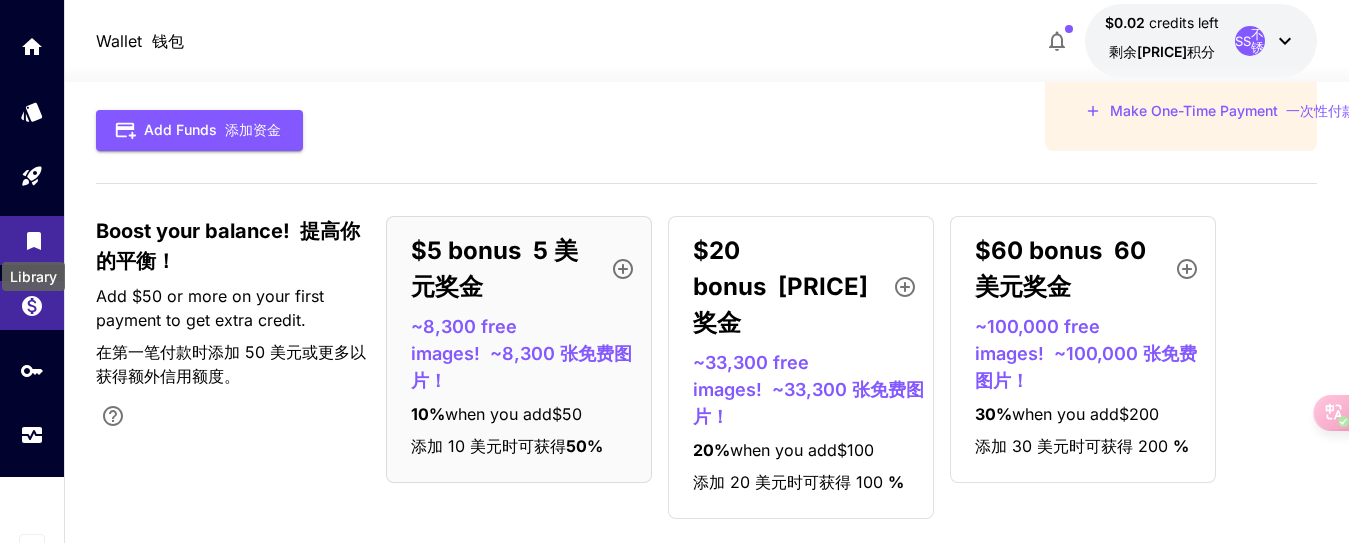 click 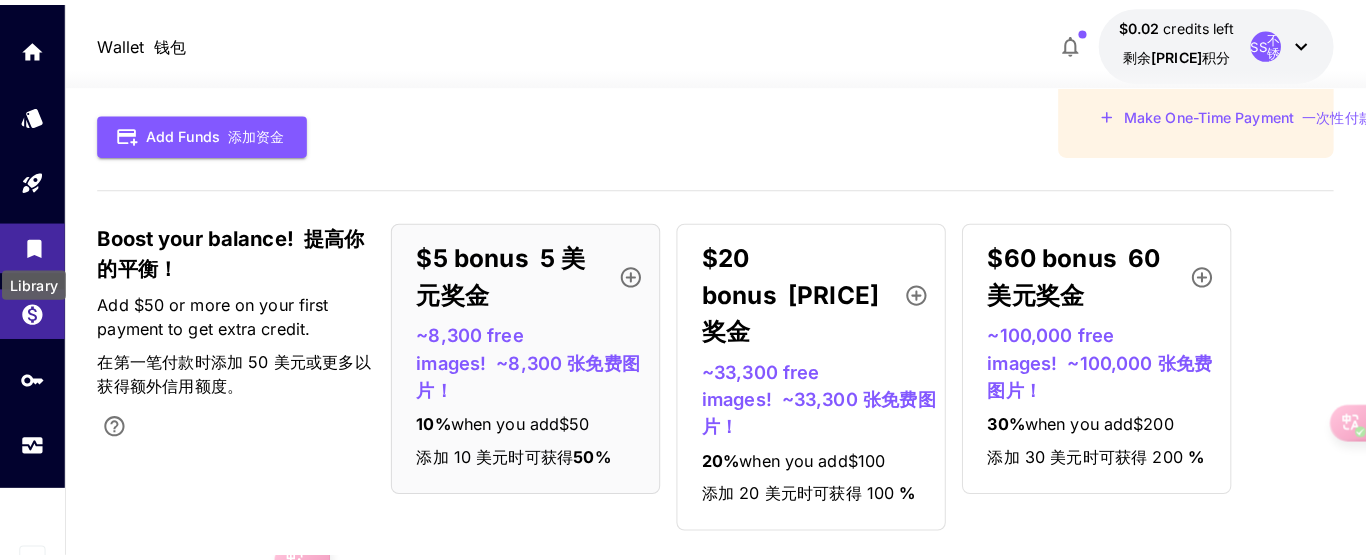 scroll, scrollTop: 0, scrollLeft: 0, axis: both 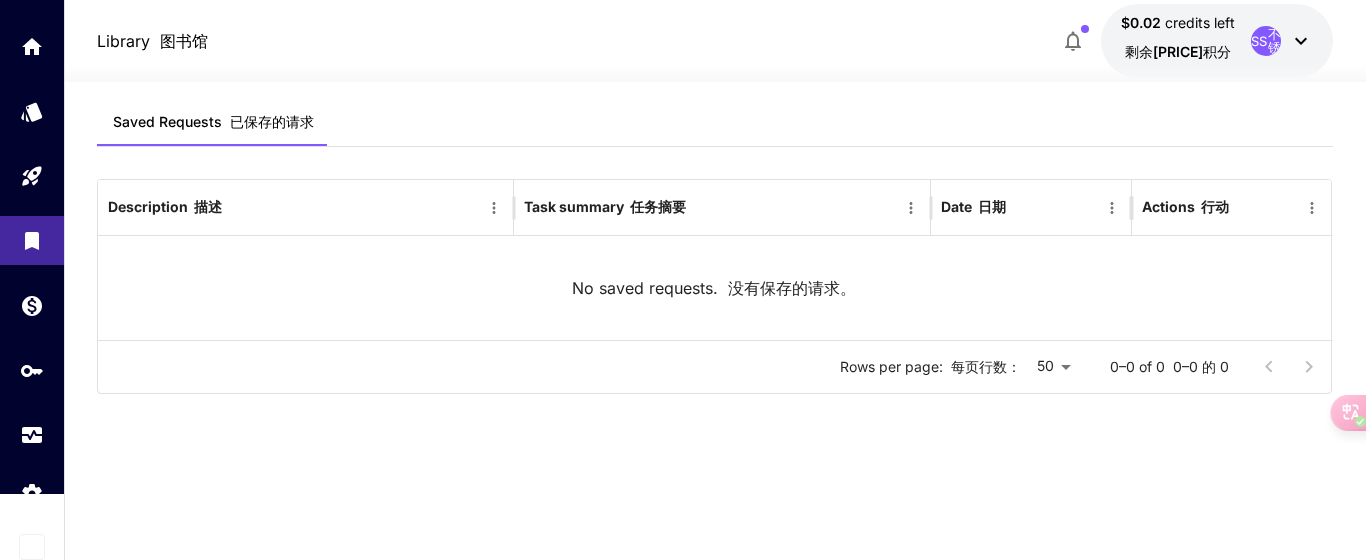 click on "Saved Requests    已保存的请求" at bounding box center (715, 122) 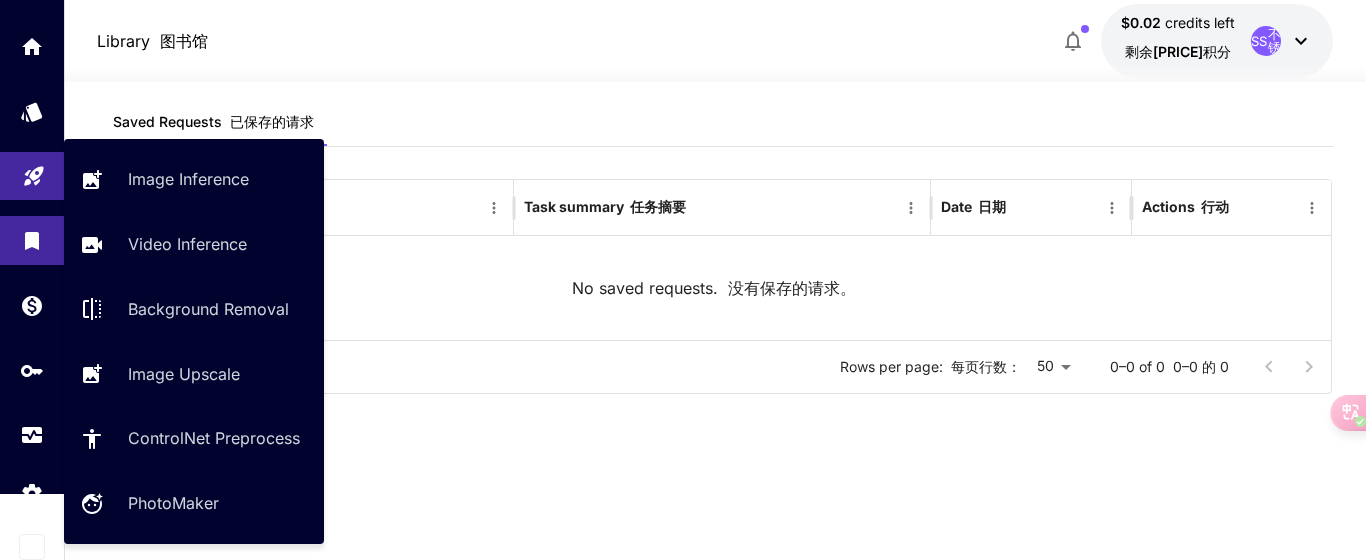 click at bounding box center [32, 176] 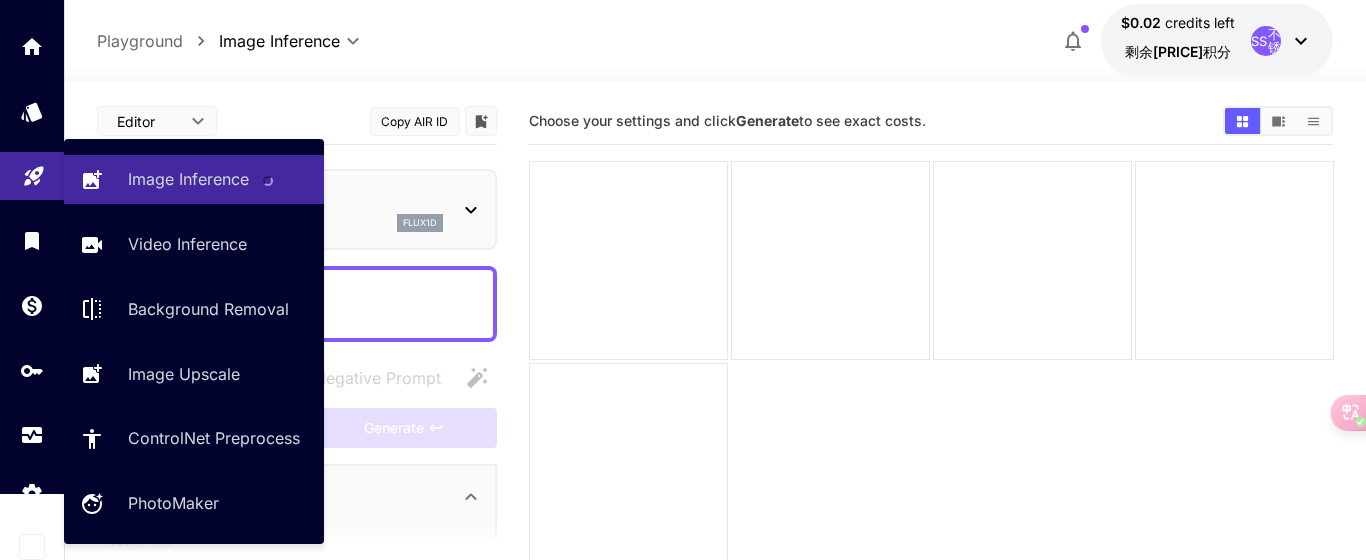click on "Image Inference" at bounding box center [202, 179] 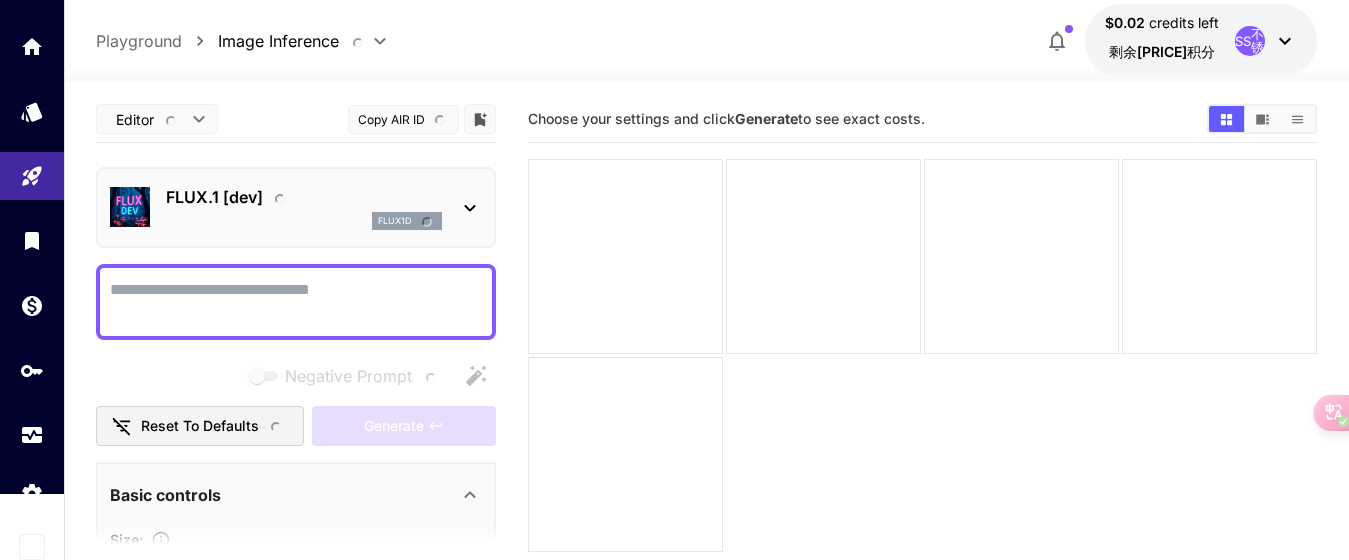 scroll, scrollTop: 158, scrollLeft: 0, axis: vertical 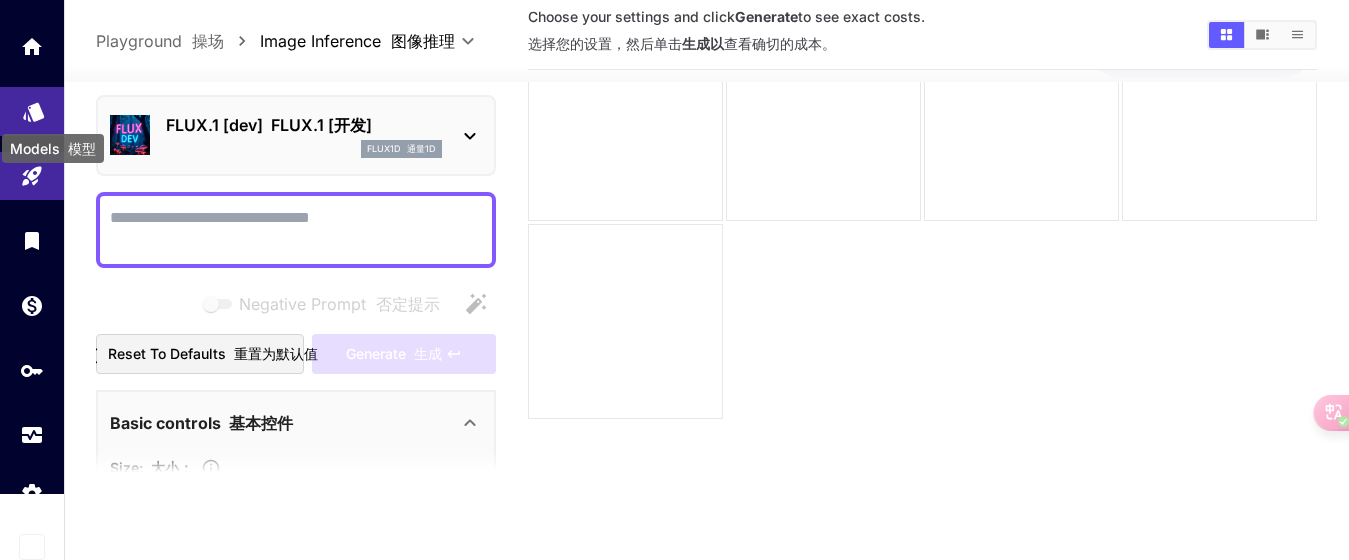 click 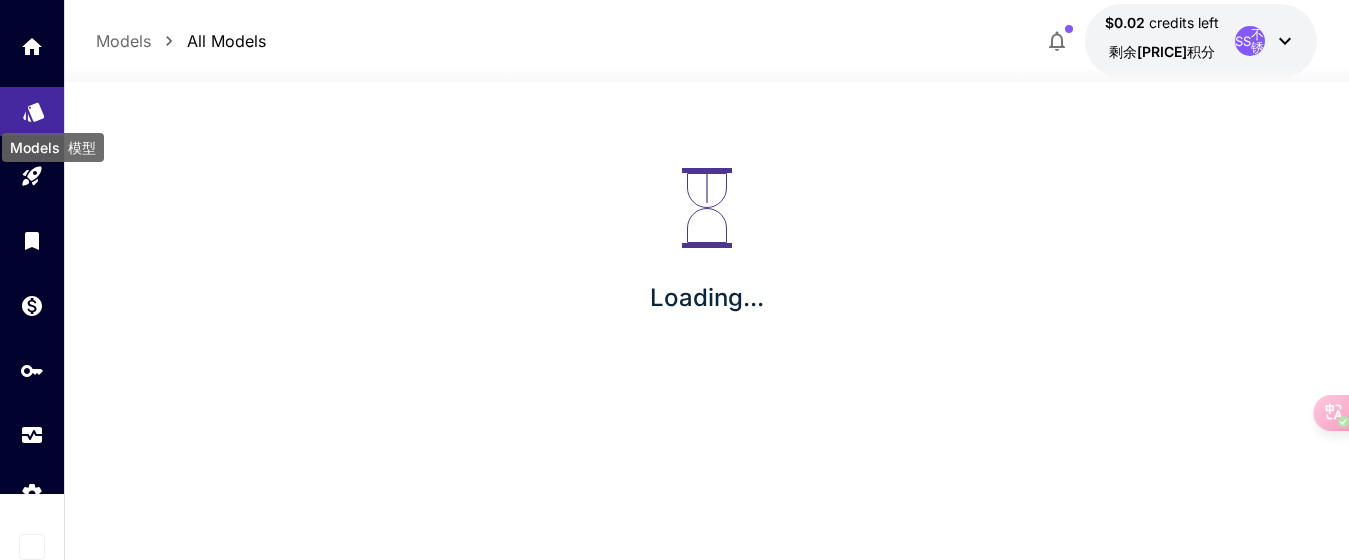 scroll, scrollTop: 0, scrollLeft: 0, axis: both 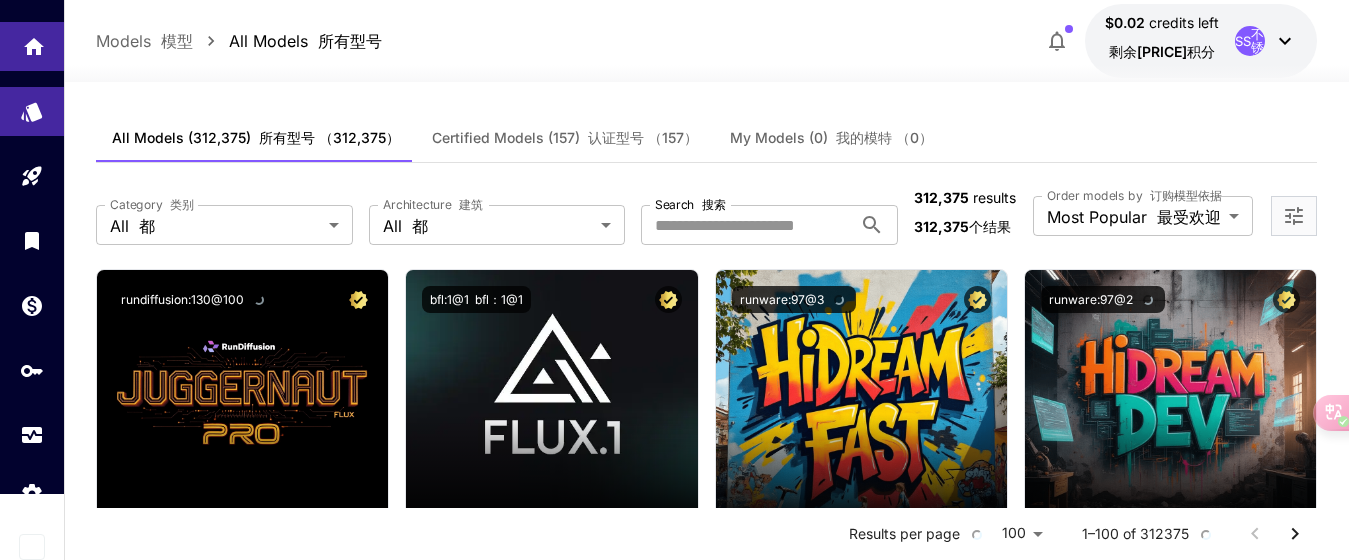 click 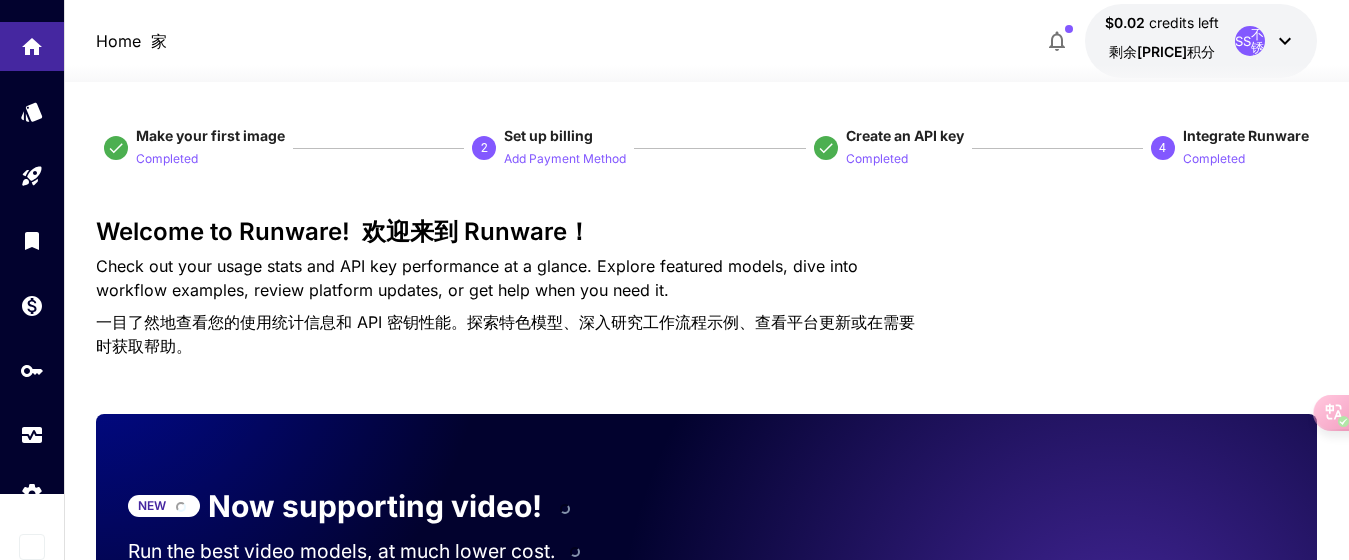 scroll, scrollTop: 500, scrollLeft: 0, axis: vertical 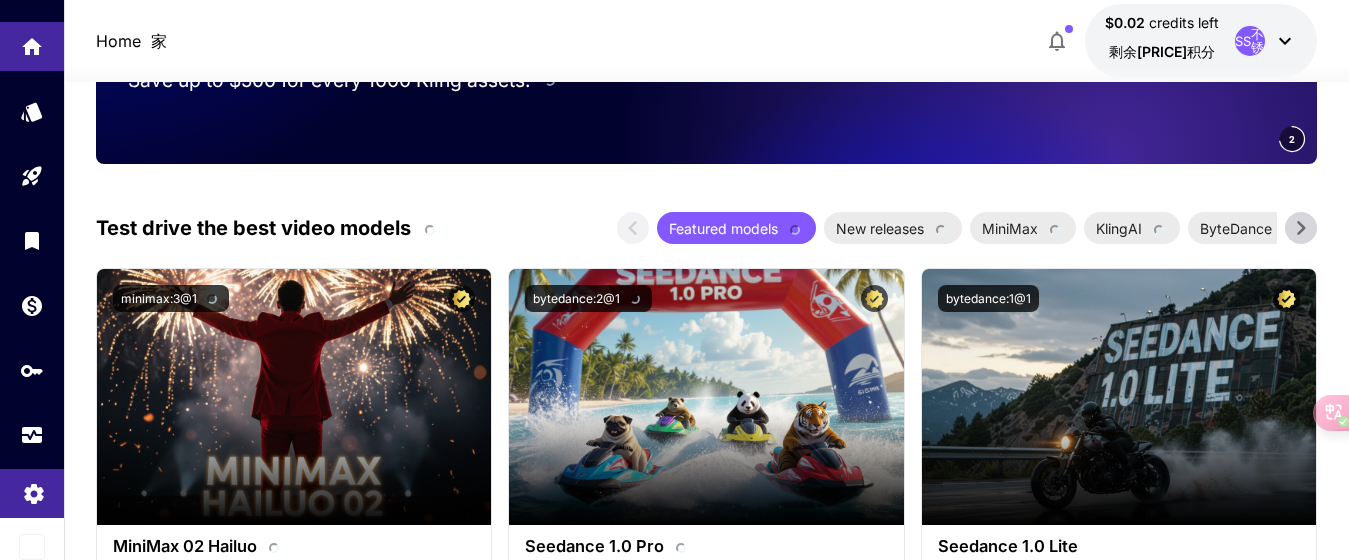 click at bounding box center (32, 493) 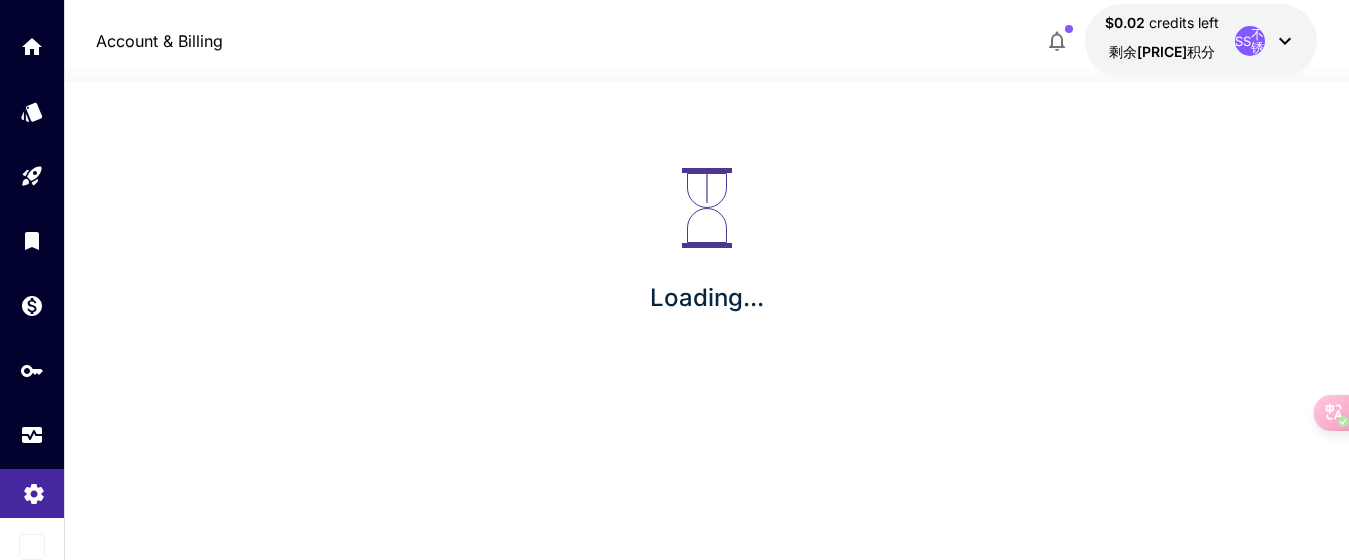click 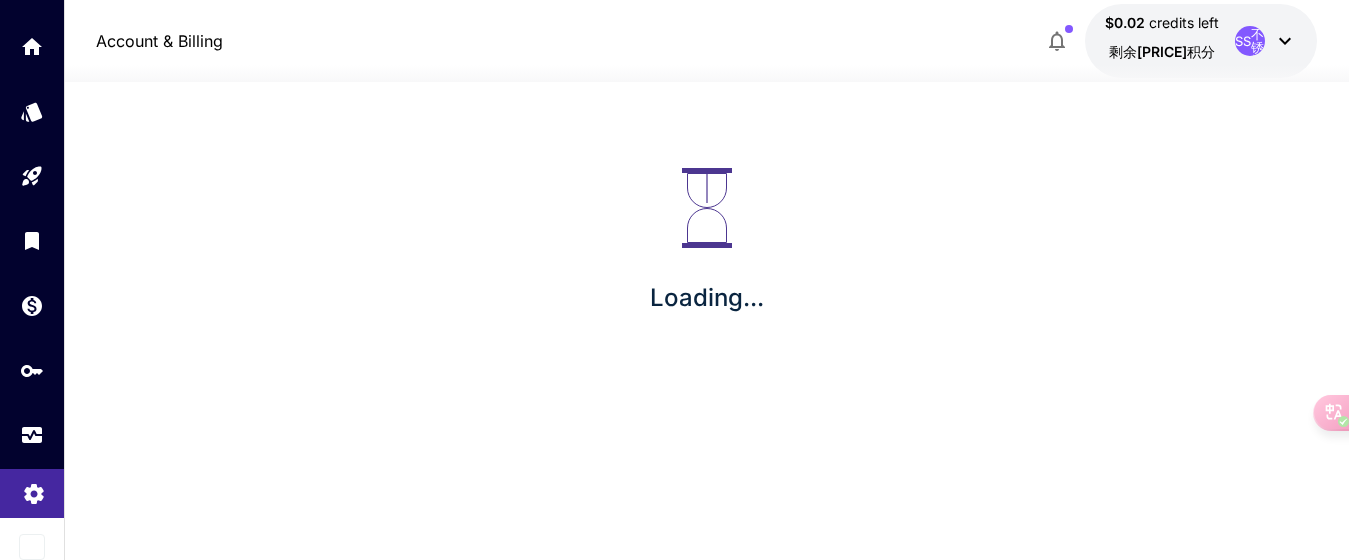 scroll, scrollTop: 0, scrollLeft: 0, axis: both 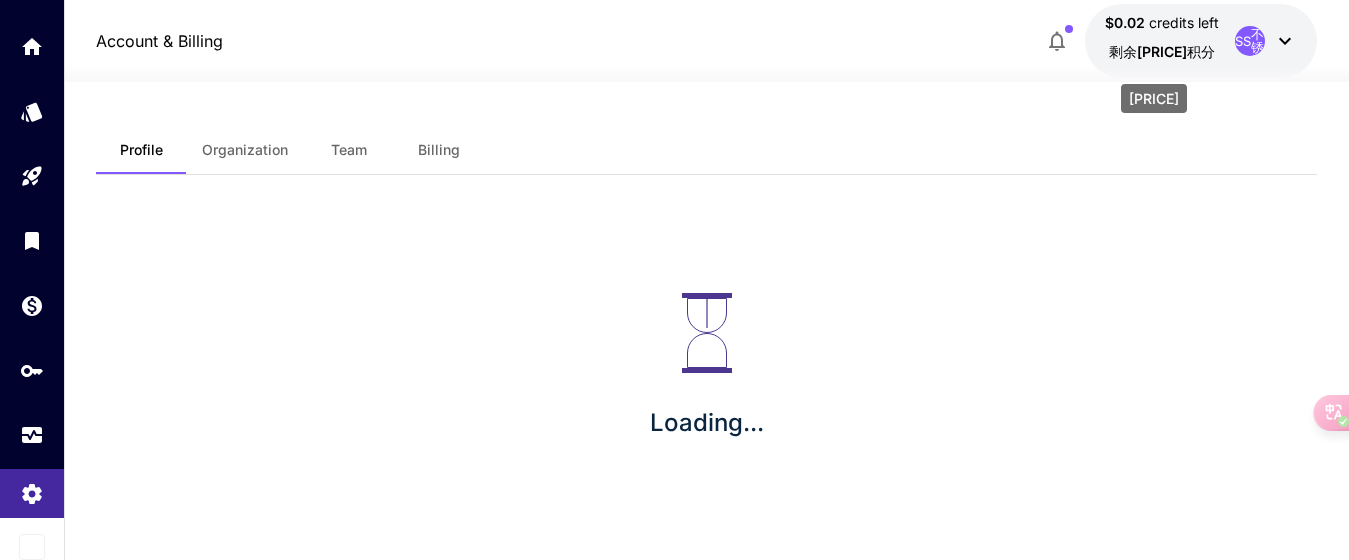 click on "0.02 美元" at bounding box center (1162, 51) 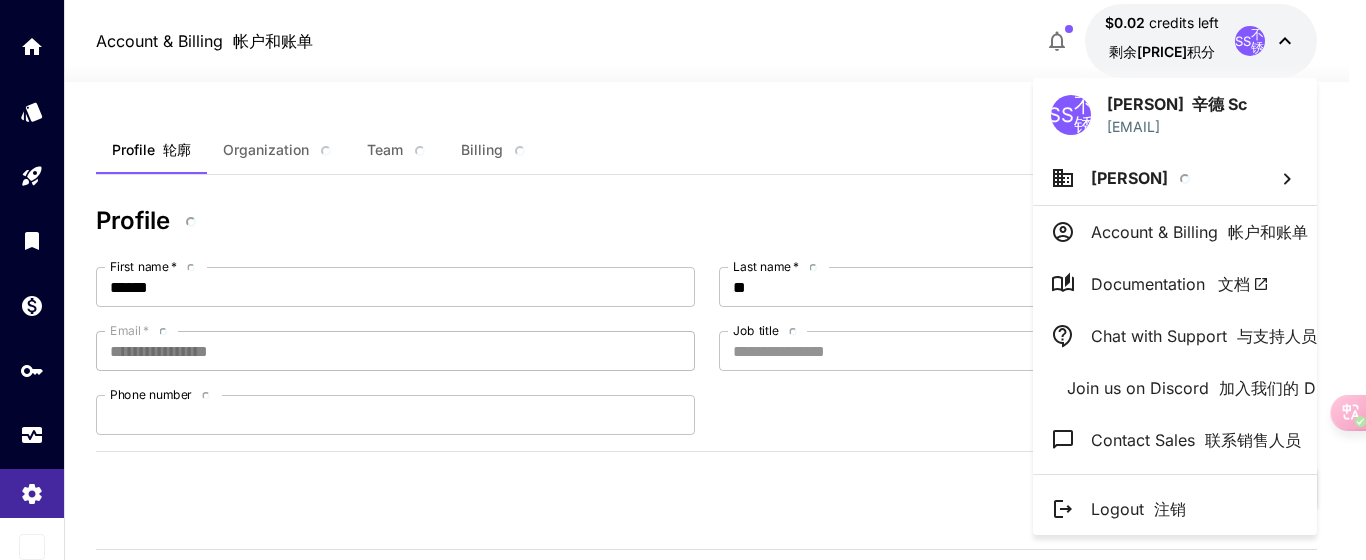 click on "Account & Billing    帐户和账单" at bounding box center [1199, 232] 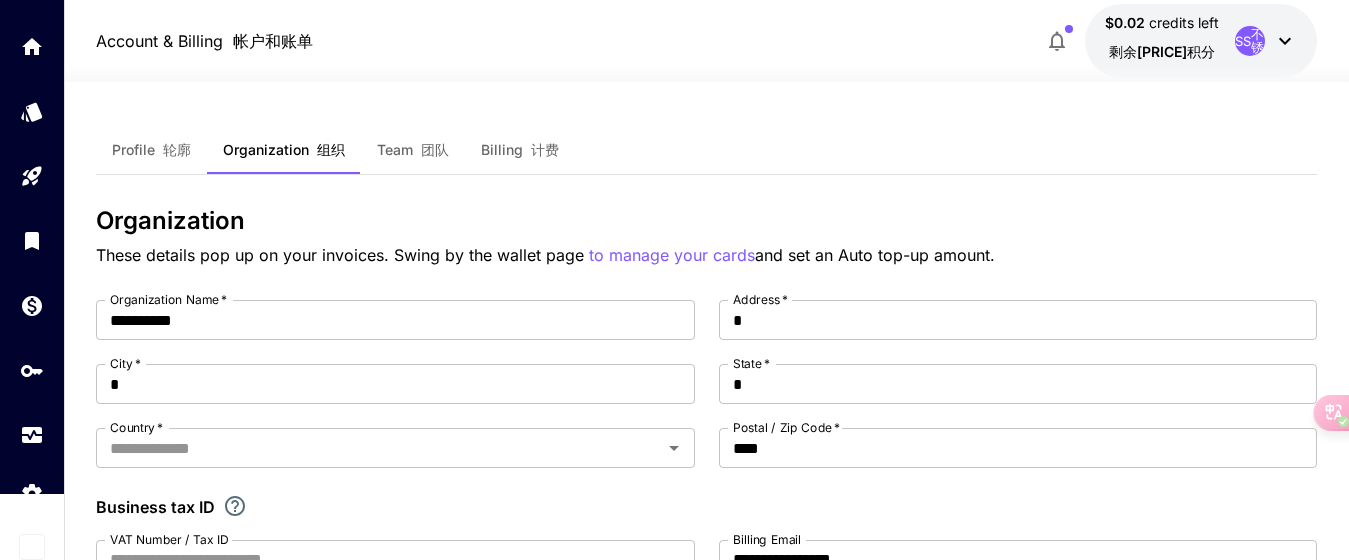 type on "**********" 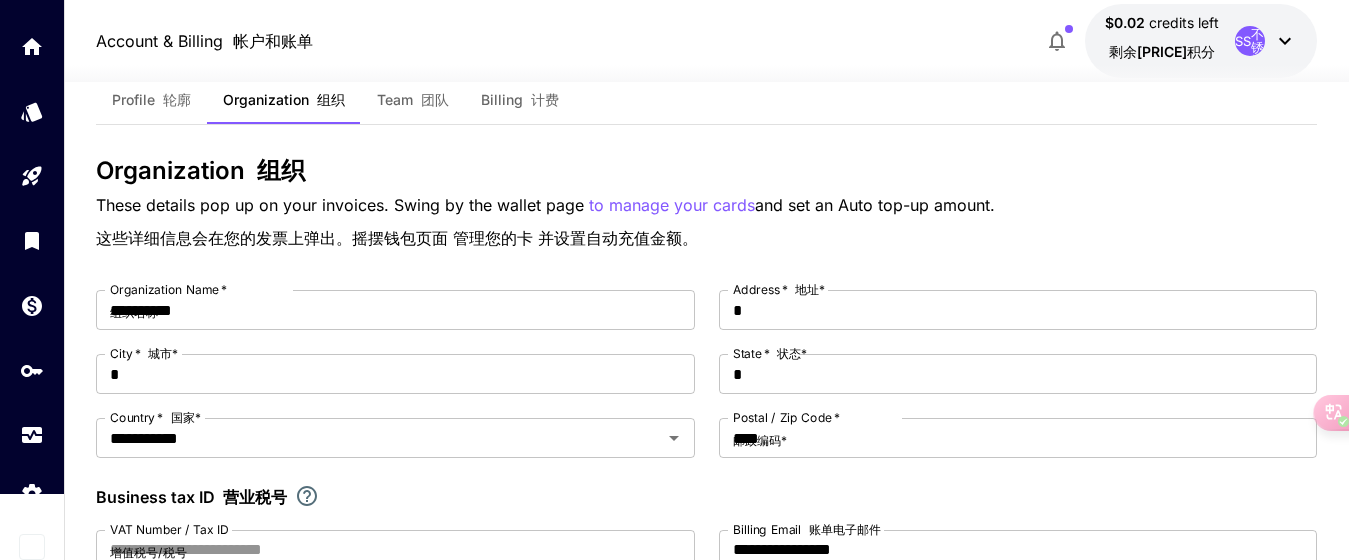 scroll, scrollTop: 0, scrollLeft: 0, axis: both 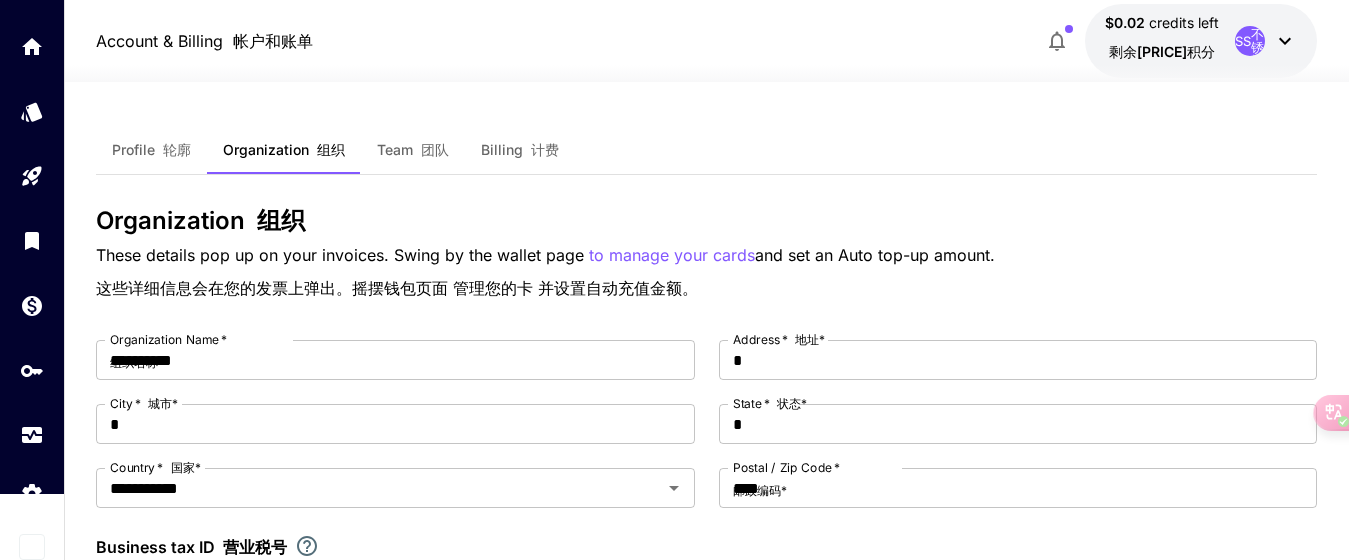 click on "Billing    计费" at bounding box center [520, 150] 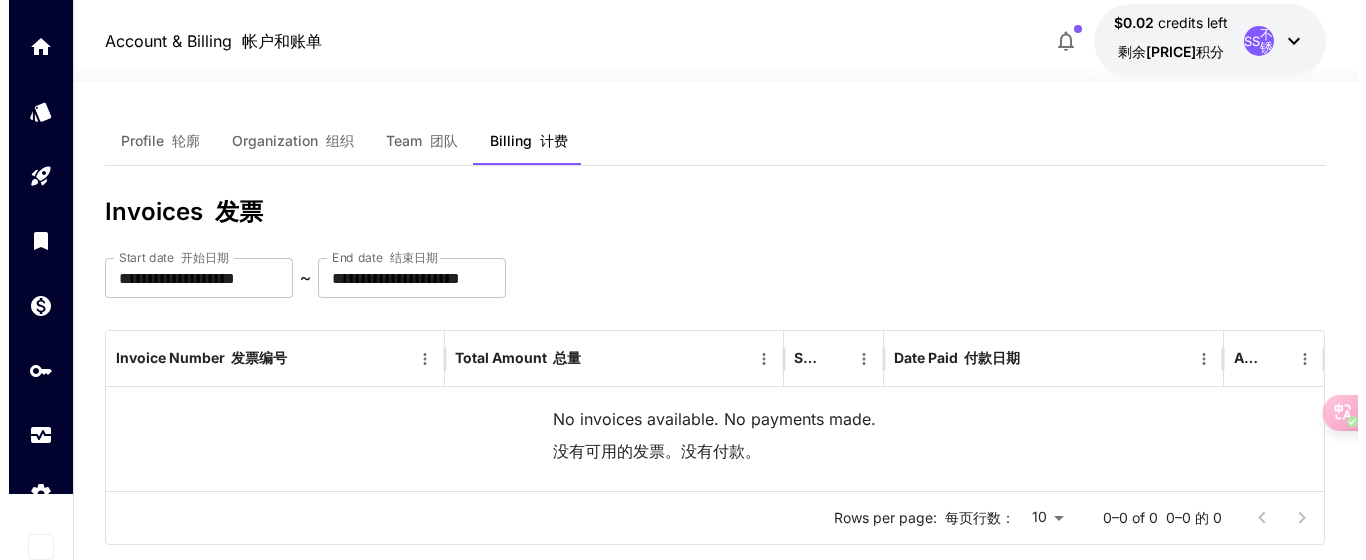 scroll, scrollTop: 0, scrollLeft: 0, axis: both 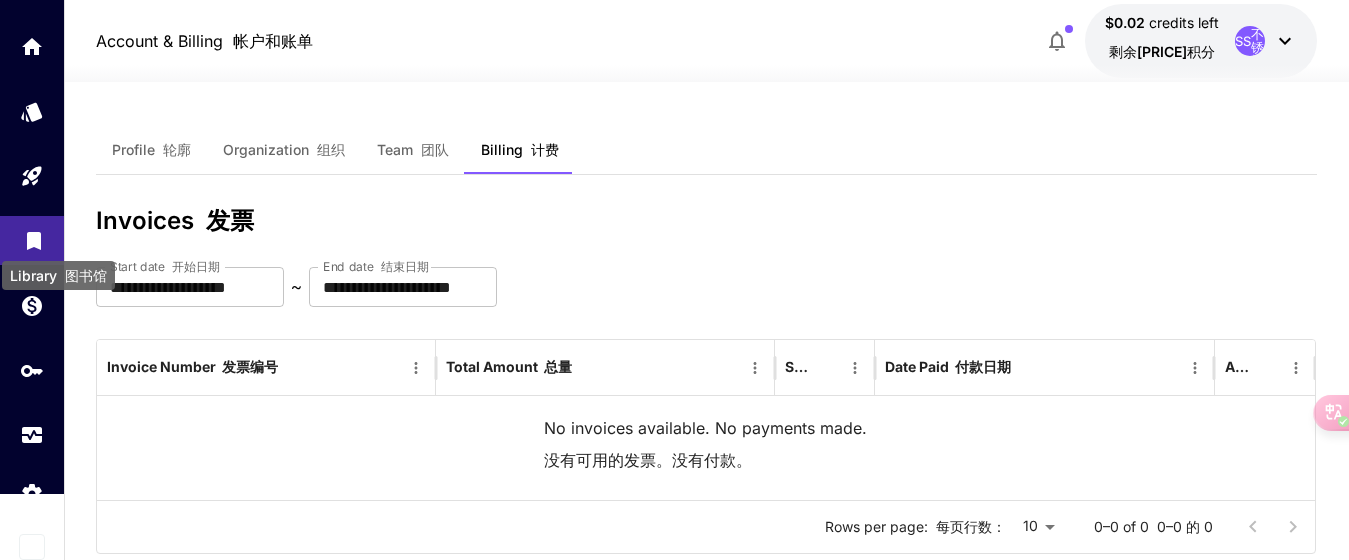 click 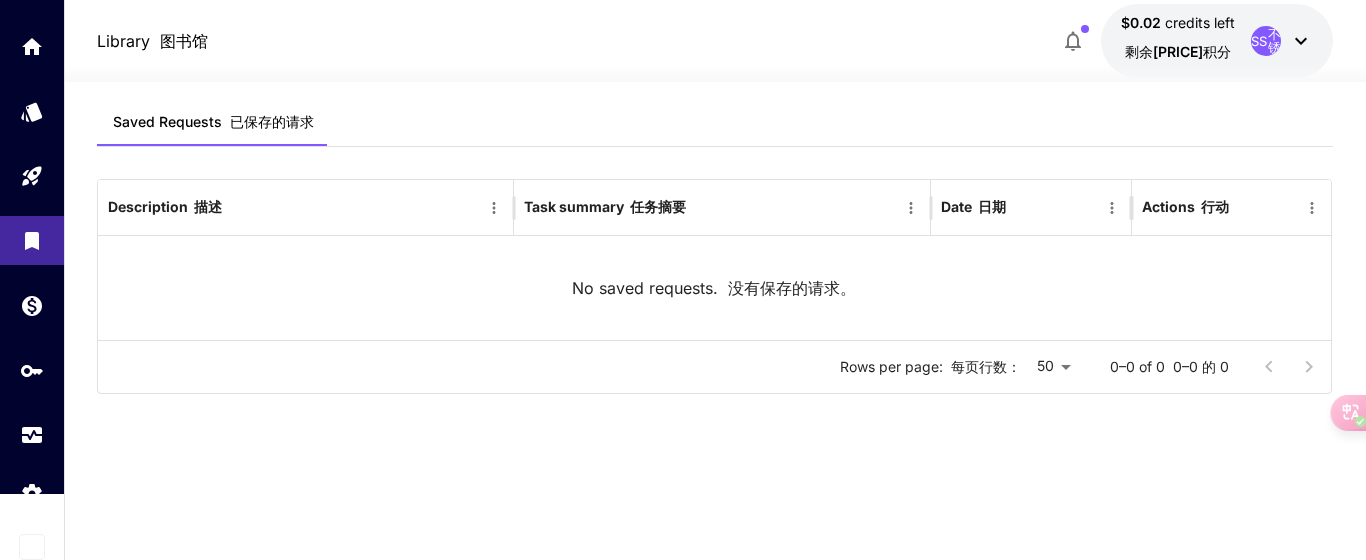 click on "Saved Requests    已保存的请求" at bounding box center [715, 122] 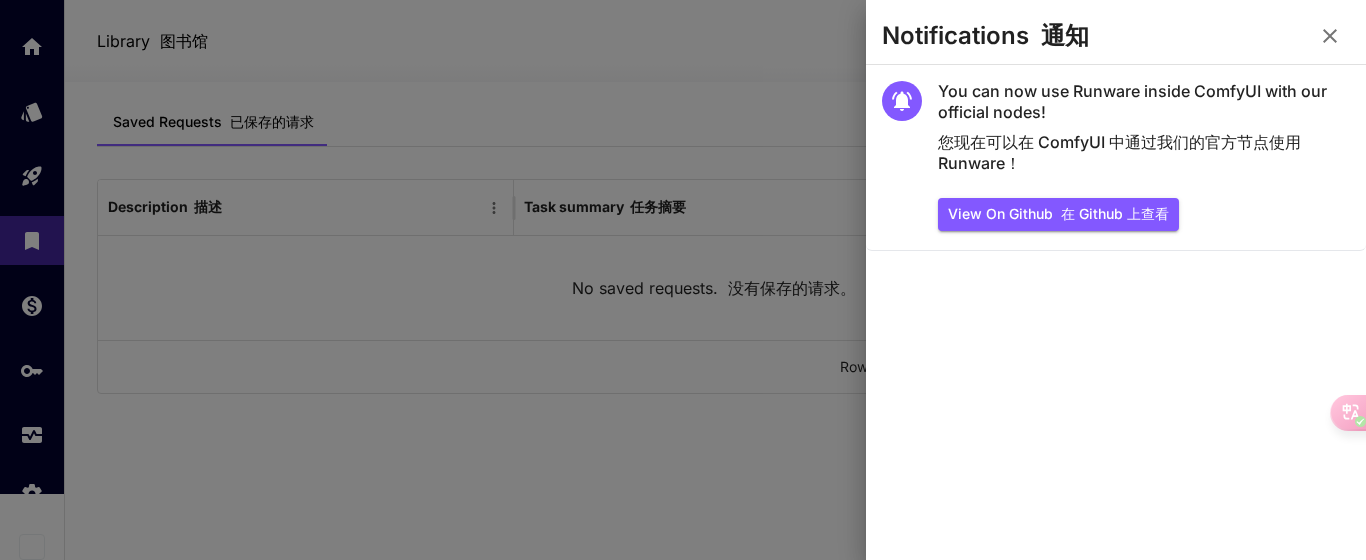 click at bounding box center (683, 280) 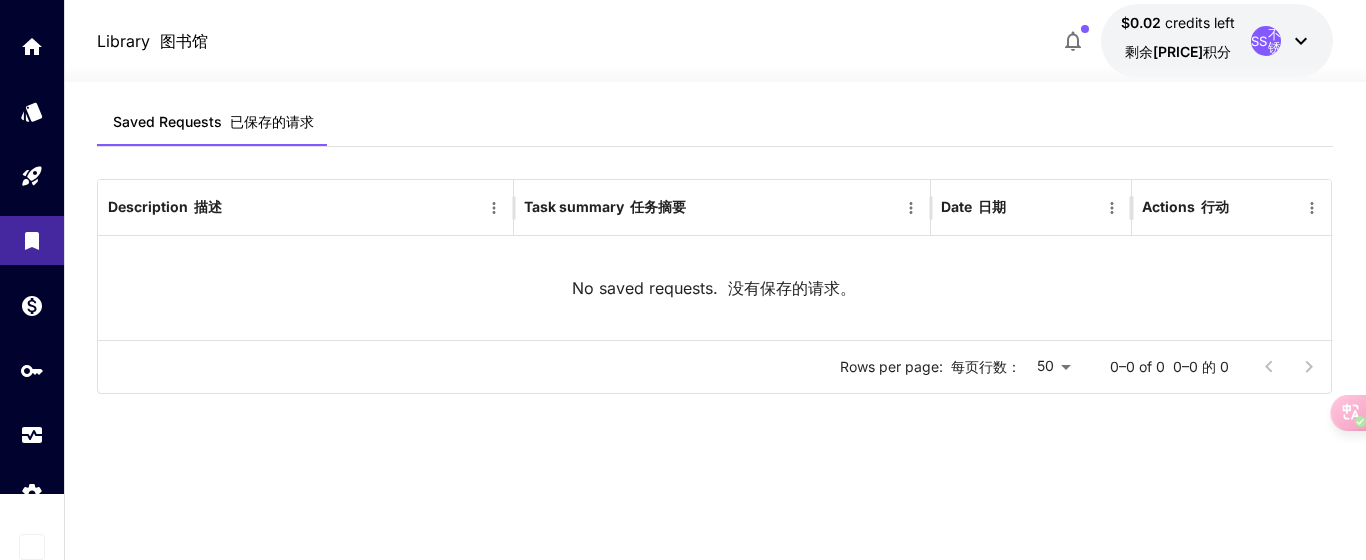 click on "Rows per page:    每页行数： 50 ** 0–0 of 0    0–0 的 0" at bounding box center [715, 367] 